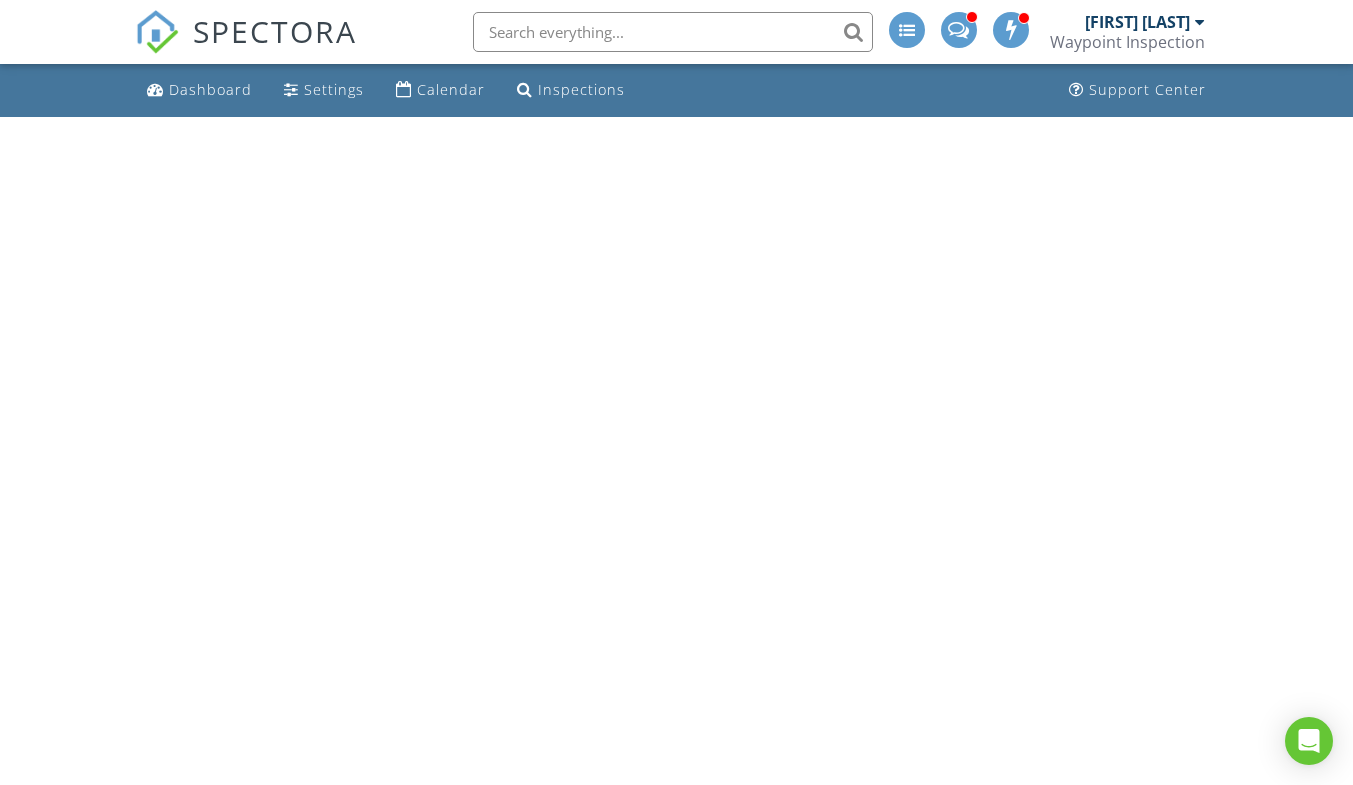 scroll, scrollTop: 0, scrollLeft: 0, axis: both 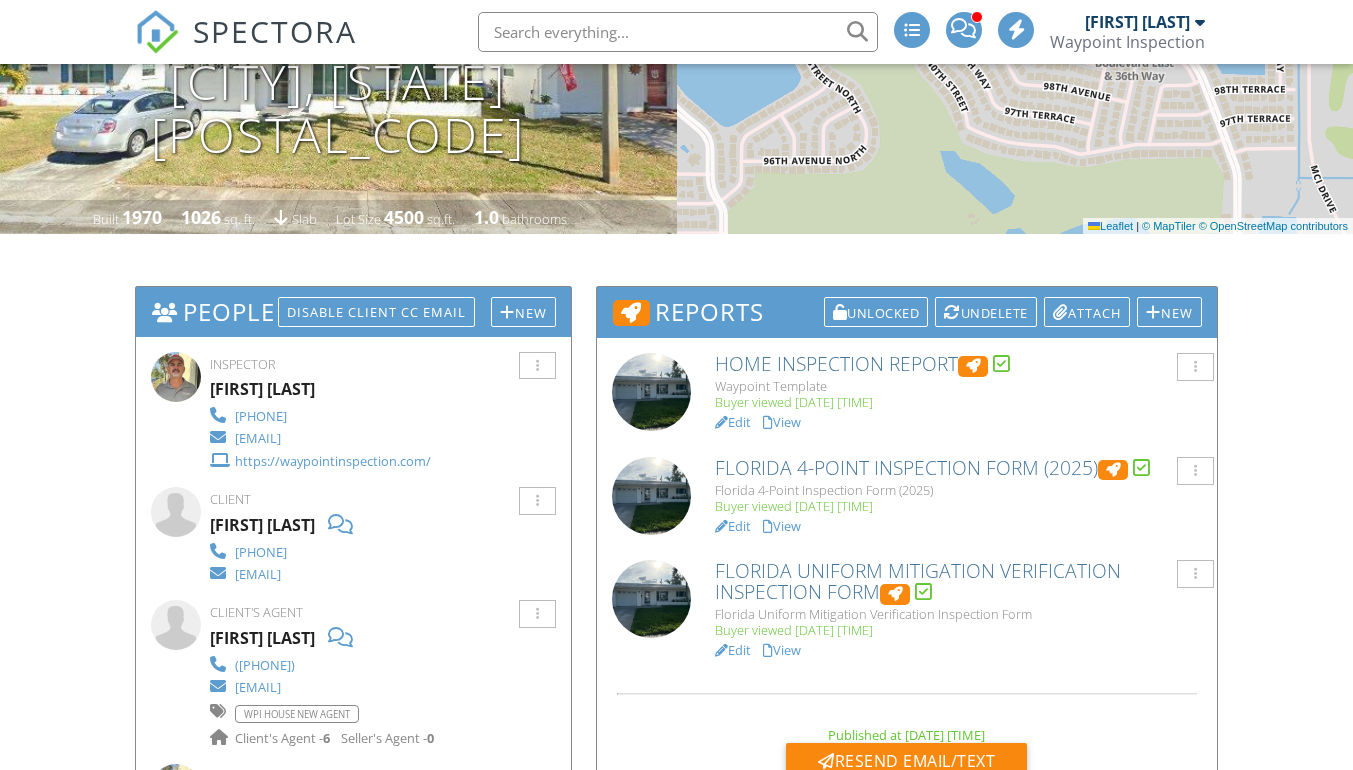 click on "View" at bounding box center [782, 422] 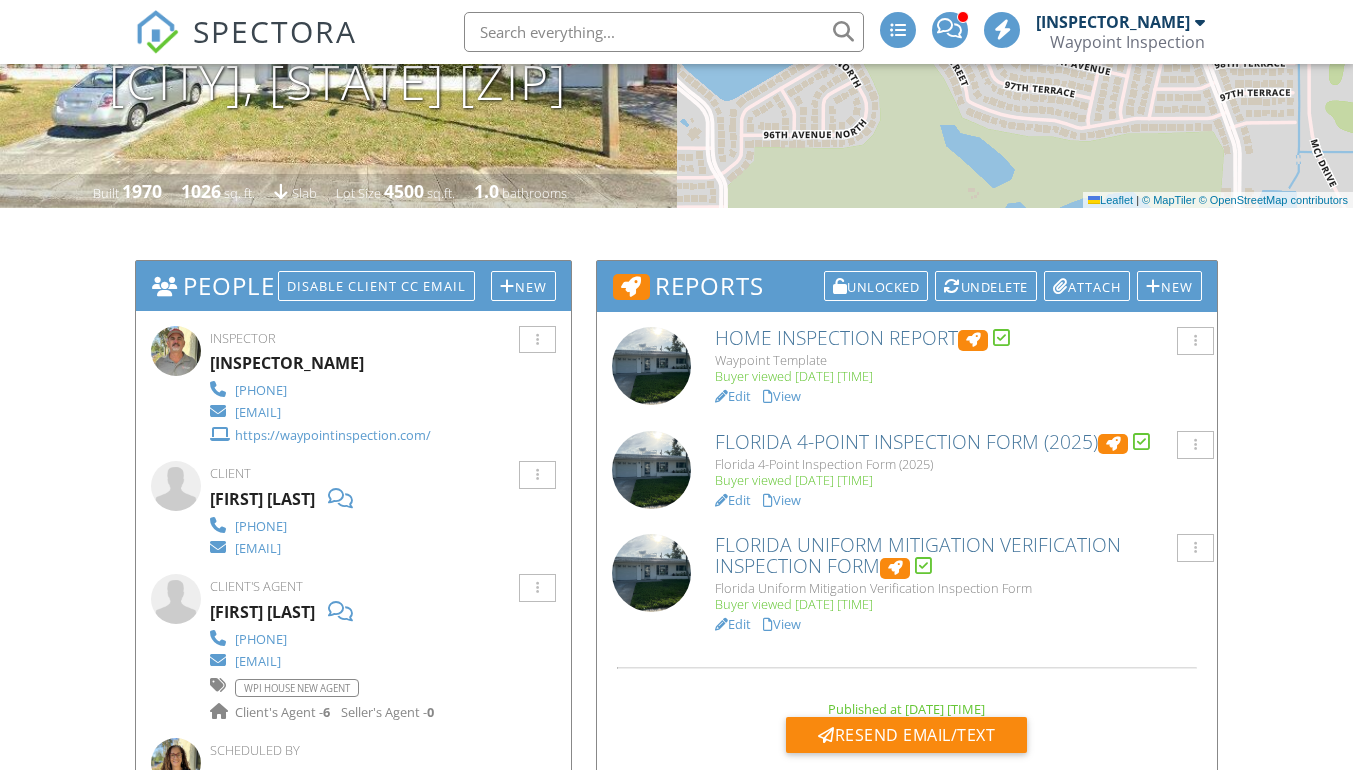 scroll, scrollTop: 326, scrollLeft: 0, axis: vertical 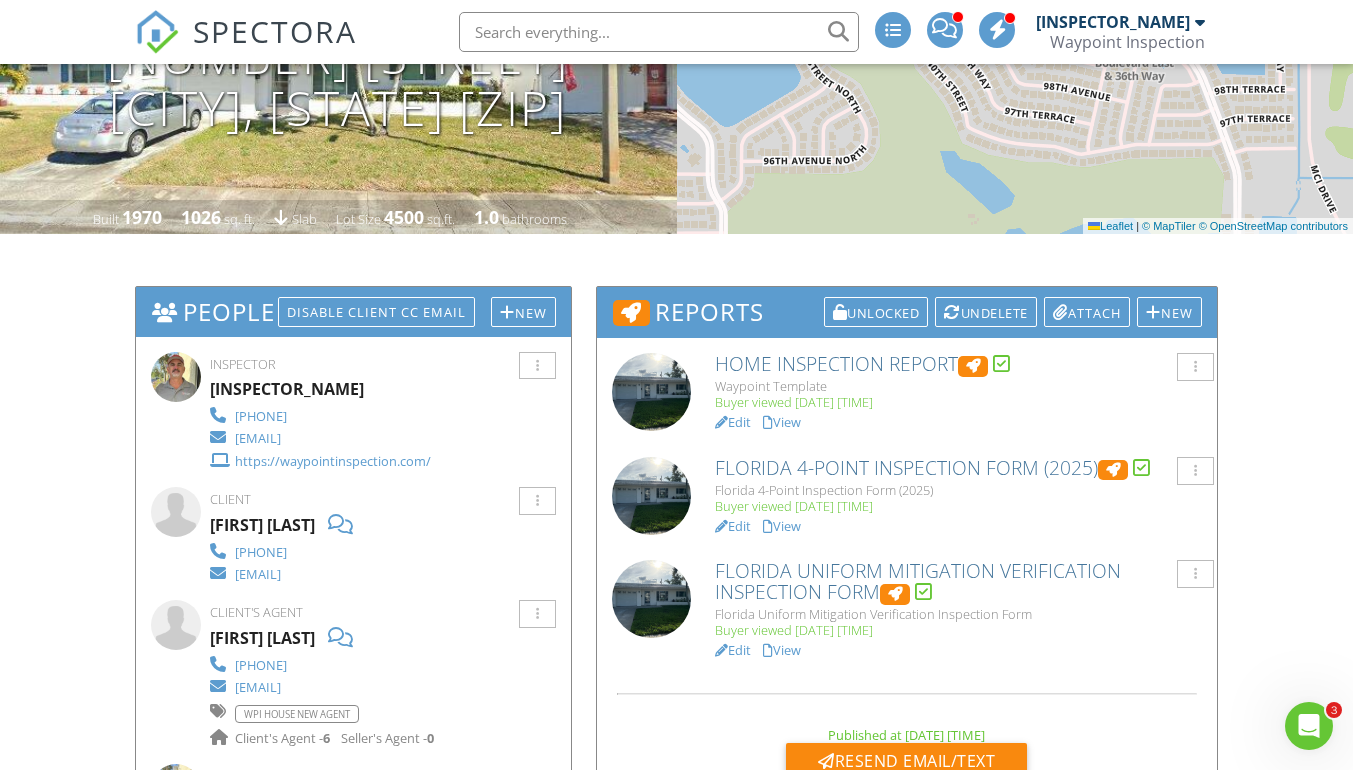 click on "View" at bounding box center (782, 422) 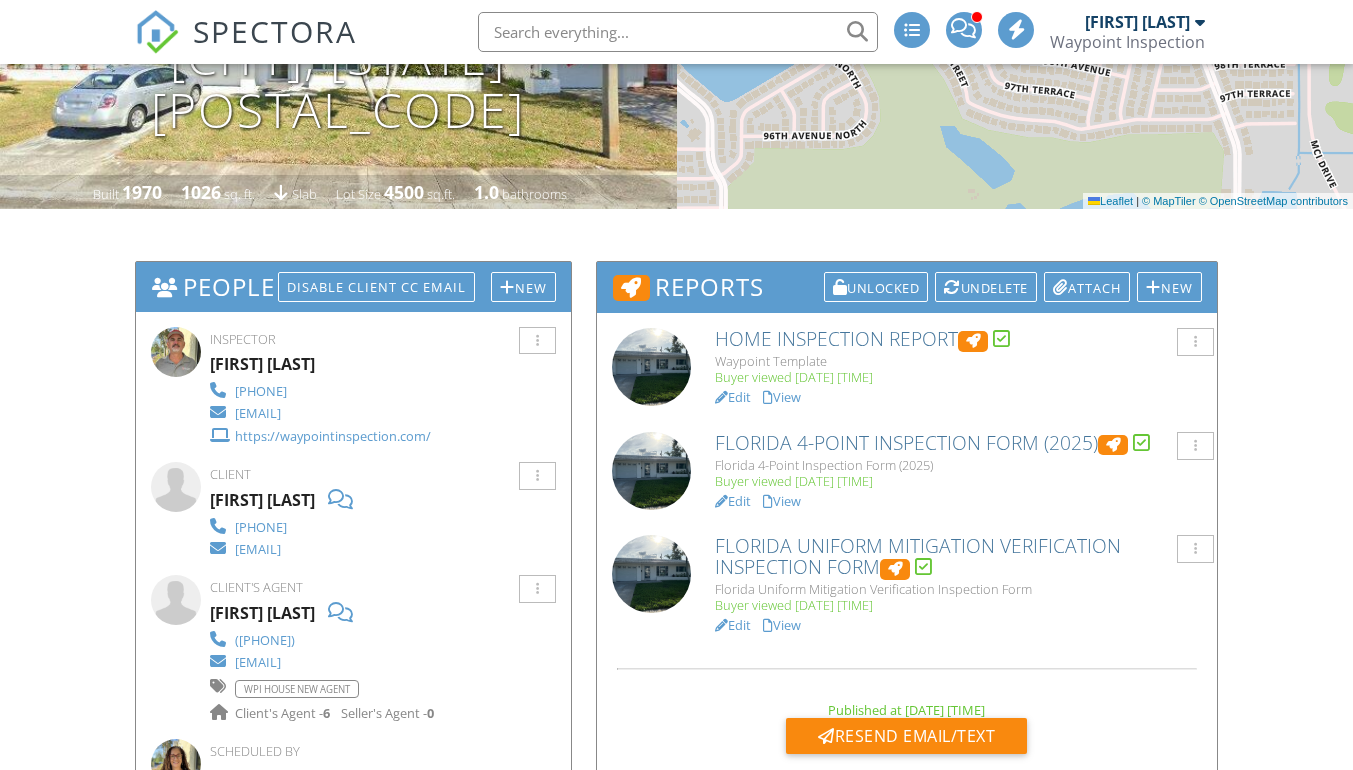 scroll, scrollTop: 0, scrollLeft: 0, axis: both 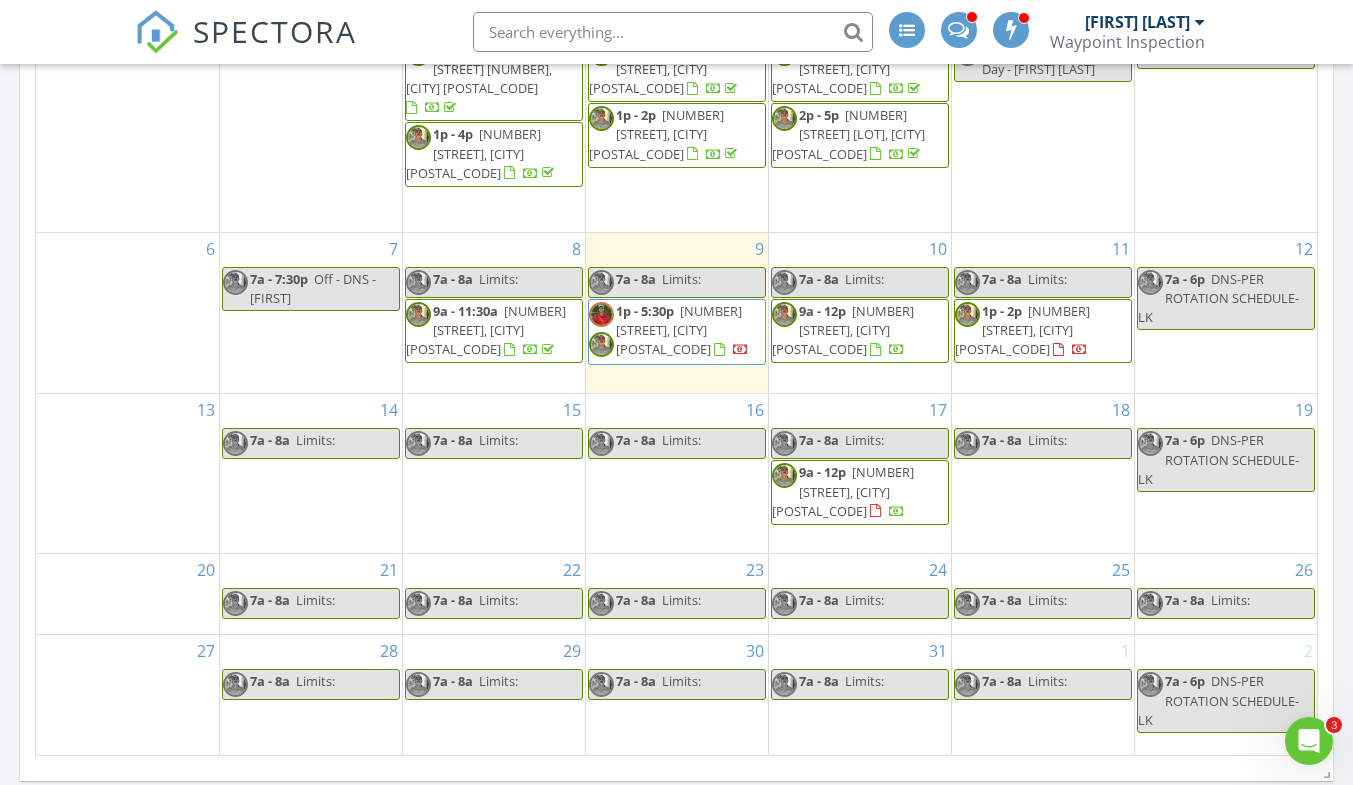 click on "1p - 5:30p
516 Belle Isle Ave, Belleair Beach 33786" at bounding box center [677, 332] 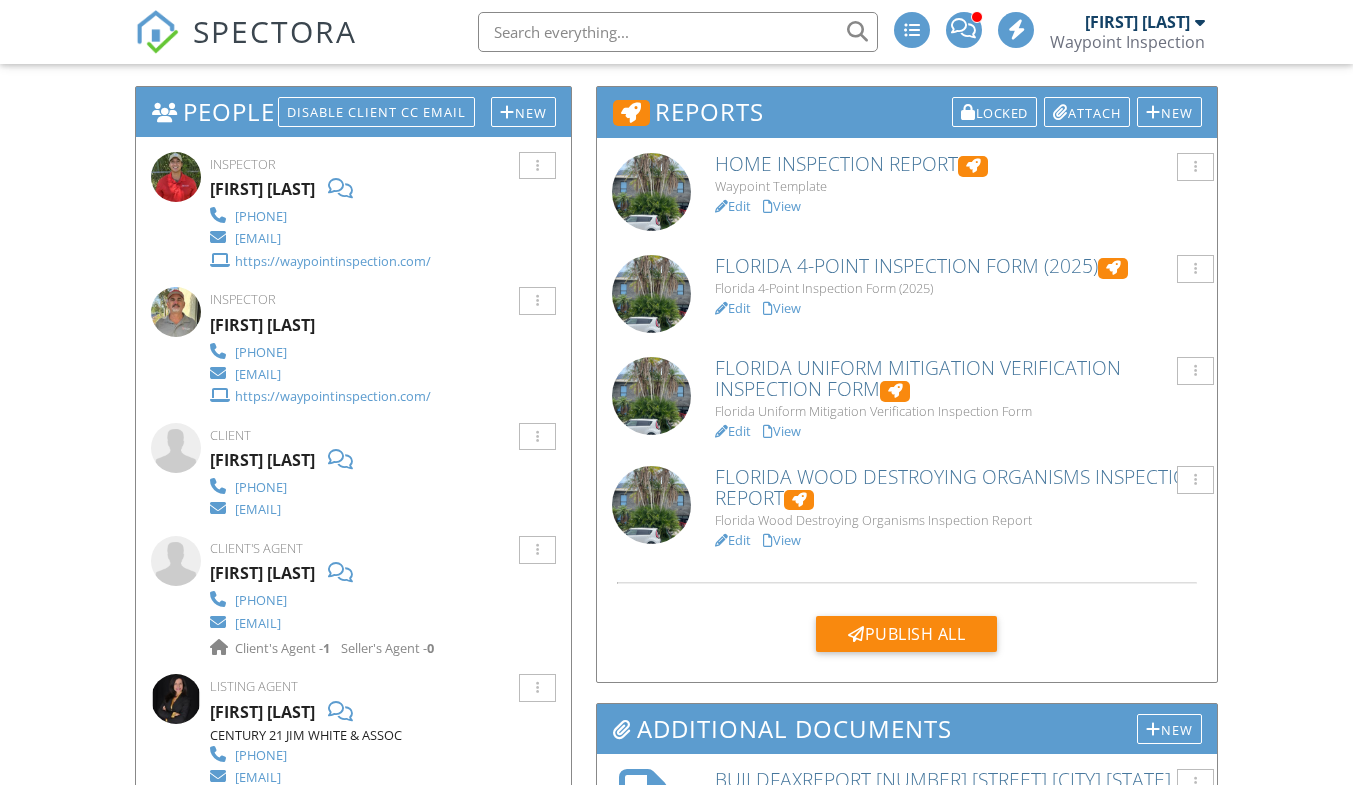 scroll, scrollTop: 500, scrollLeft: 0, axis: vertical 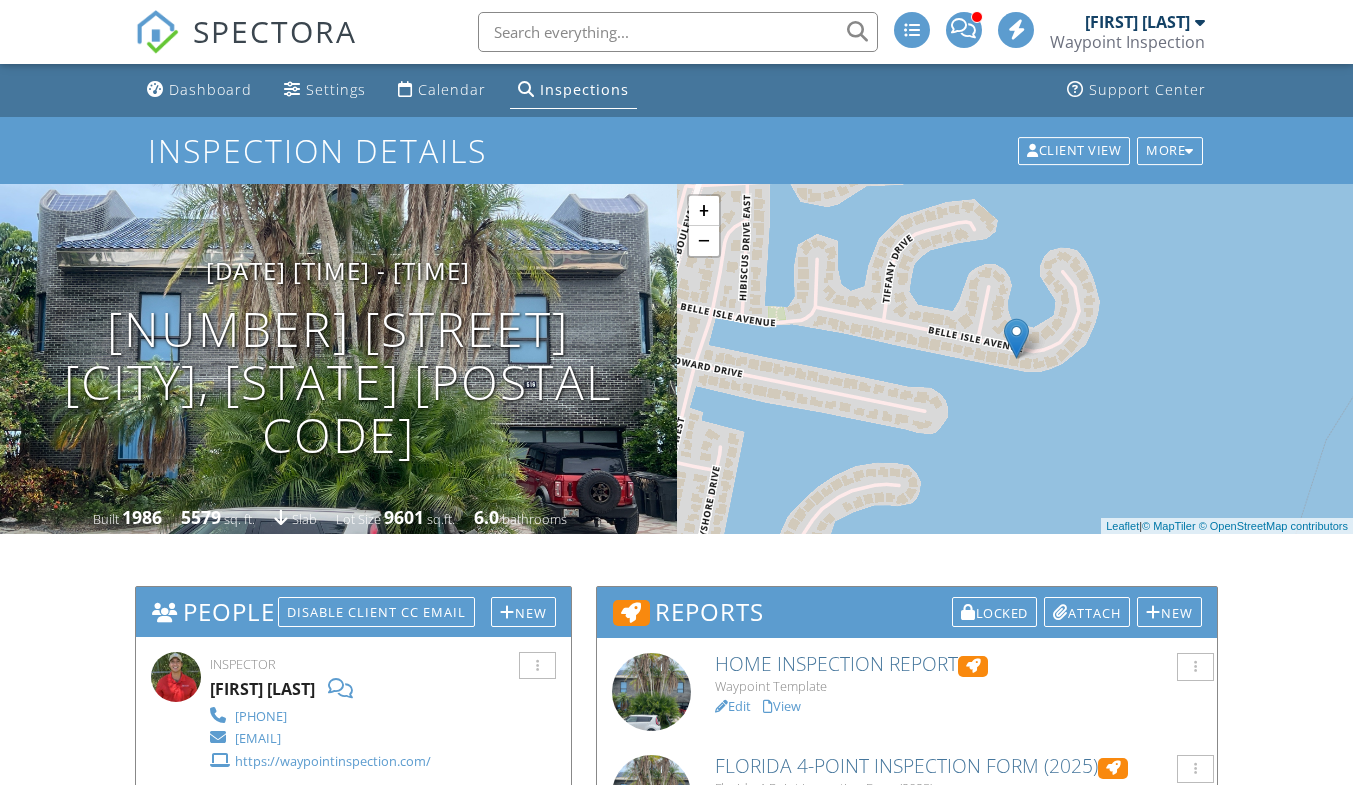 click on "Edit" at bounding box center (733, 706) 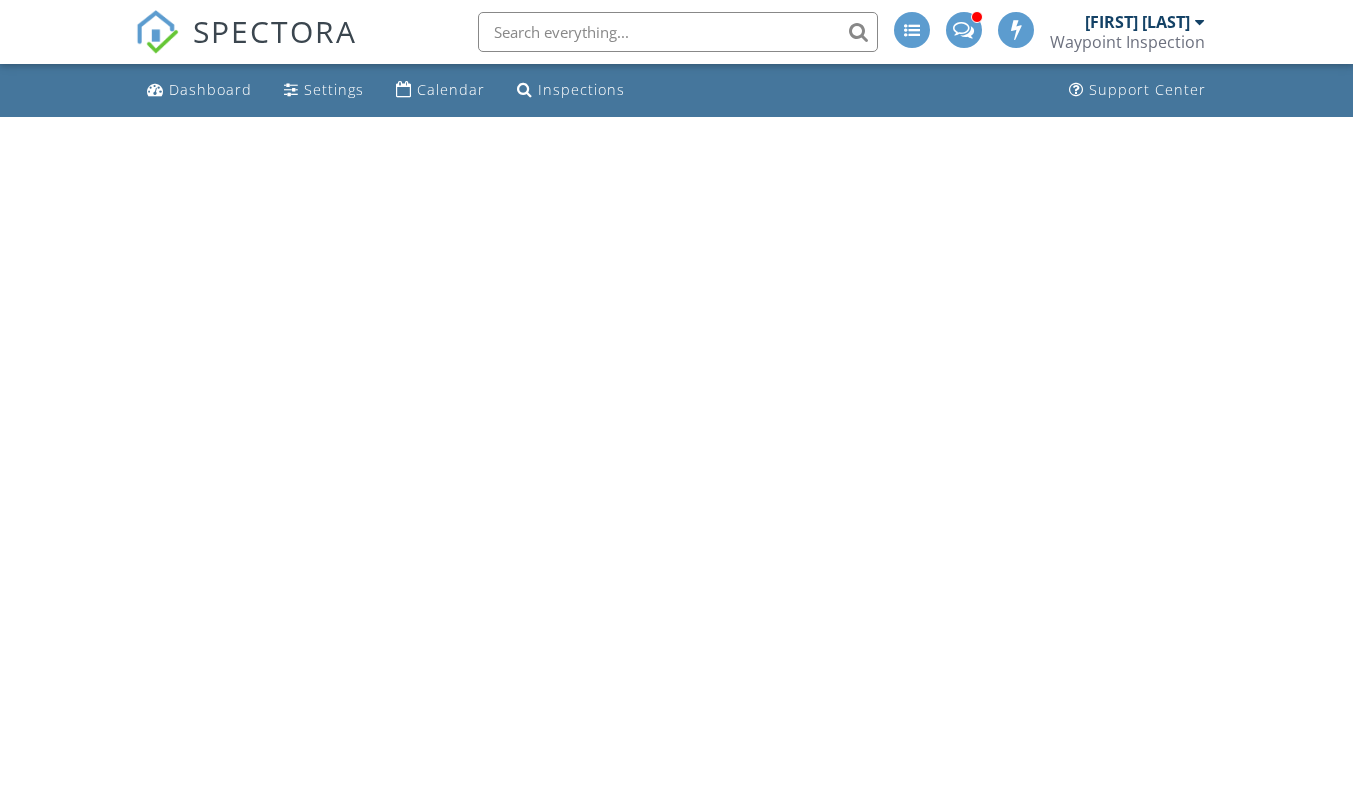 scroll, scrollTop: 0, scrollLeft: 0, axis: both 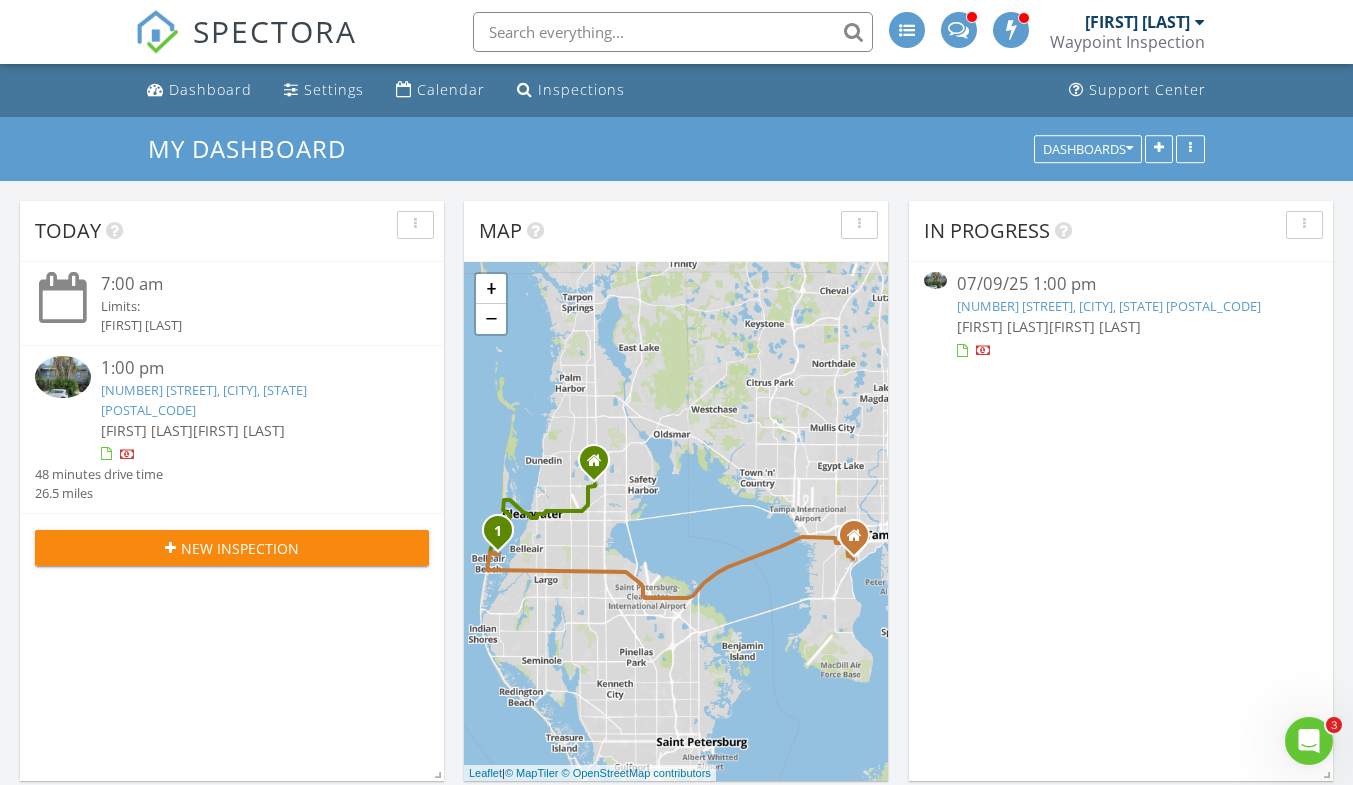 click on "[NUMBER] [STREET], [CITY], [STATE] [POSTAL_CODE]" at bounding box center [204, 399] 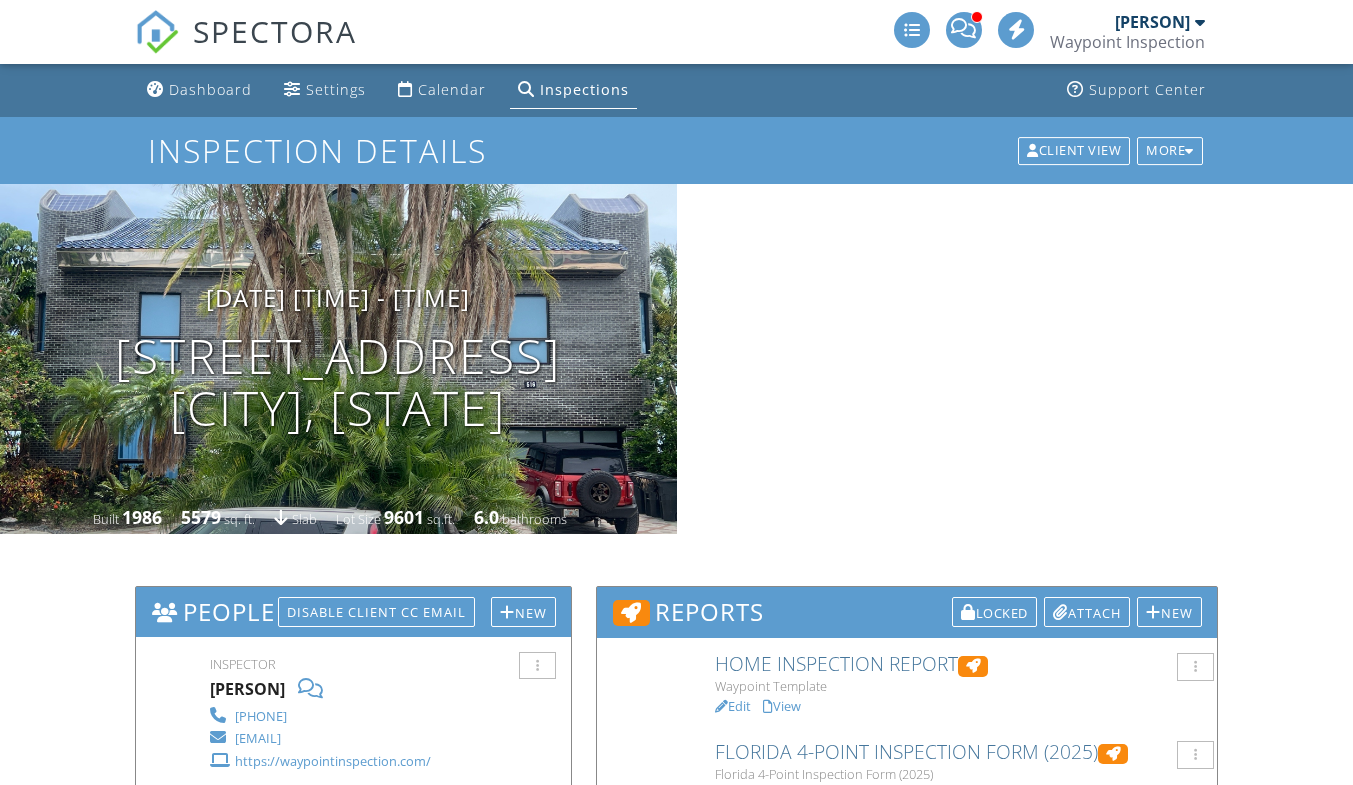 scroll, scrollTop: 200, scrollLeft: 0, axis: vertical 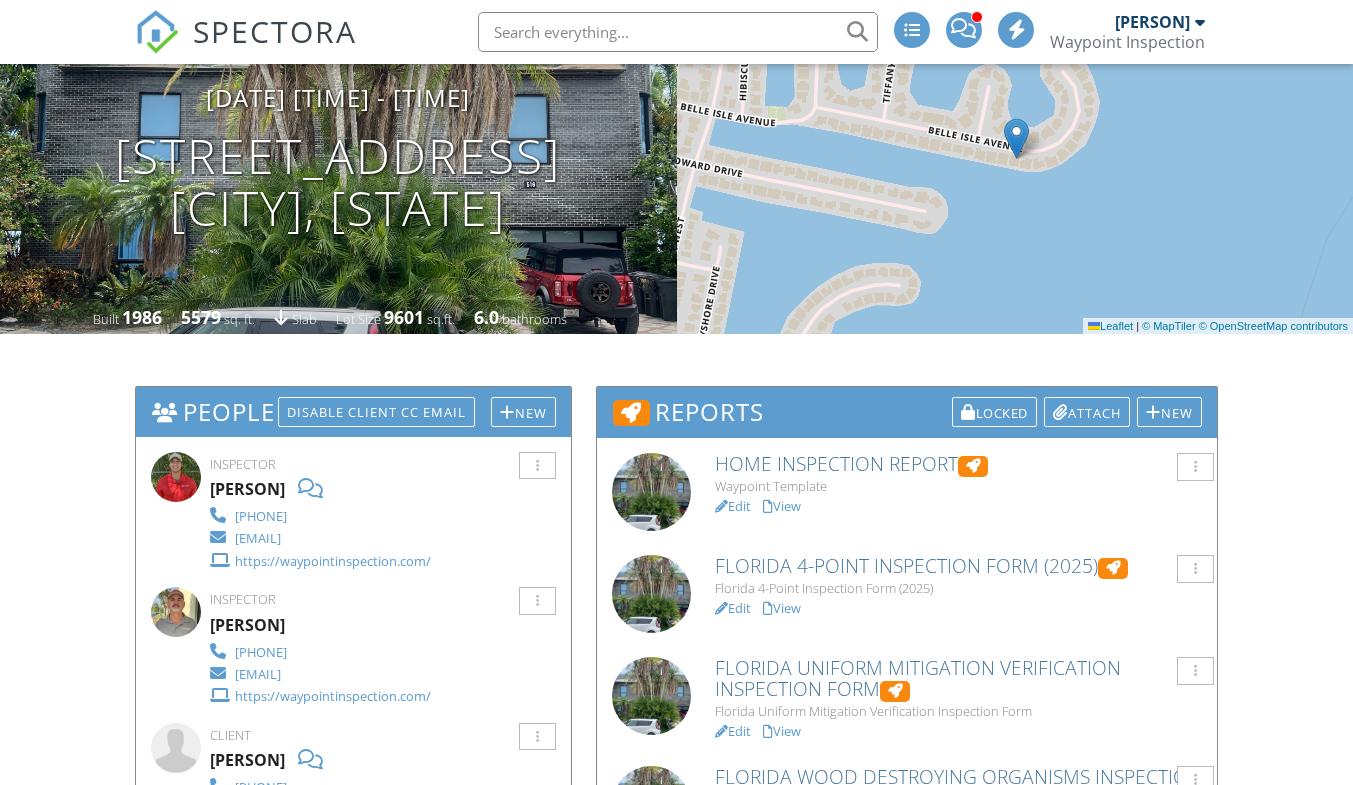 click on "View" at bounding box center [782, 506] 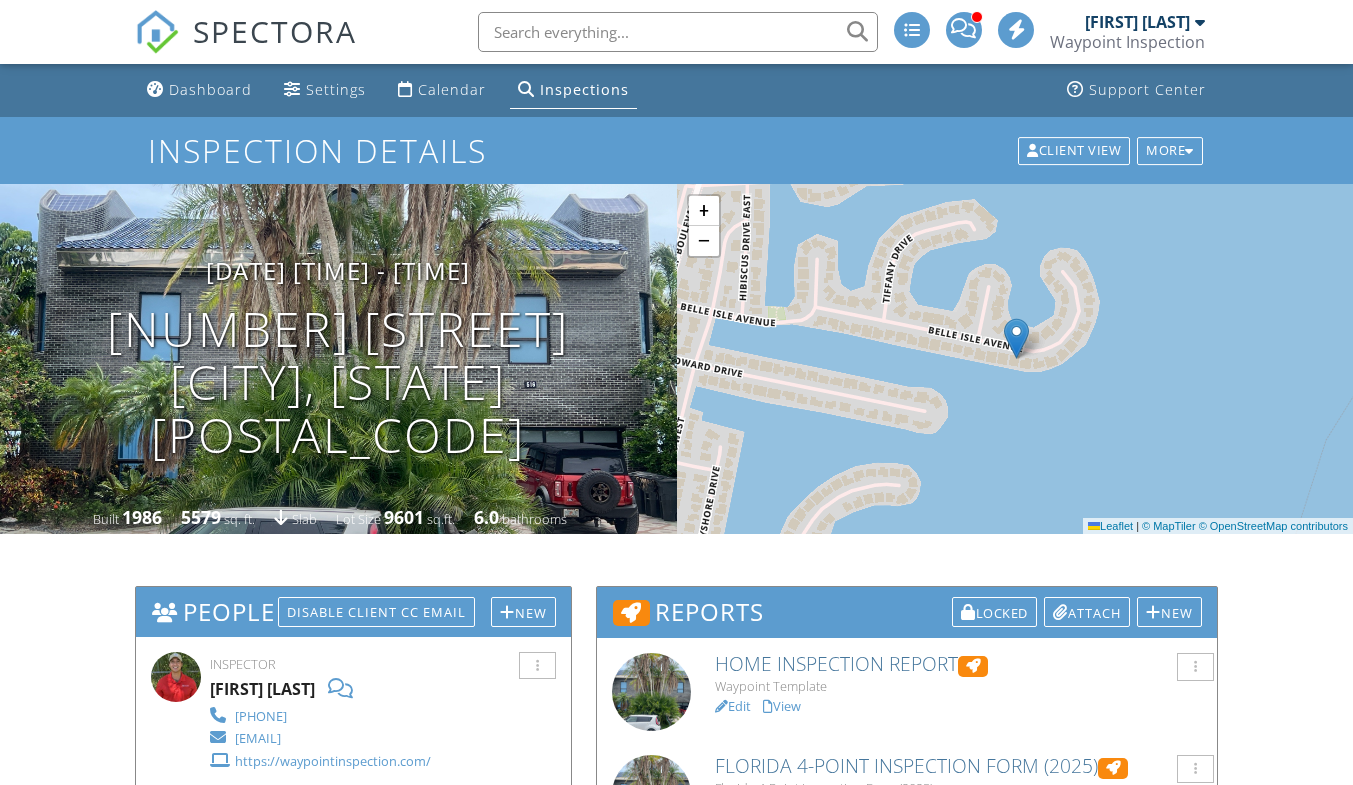 scroll, scrollTop: 400, scrollLeft: 0, axis: vertical 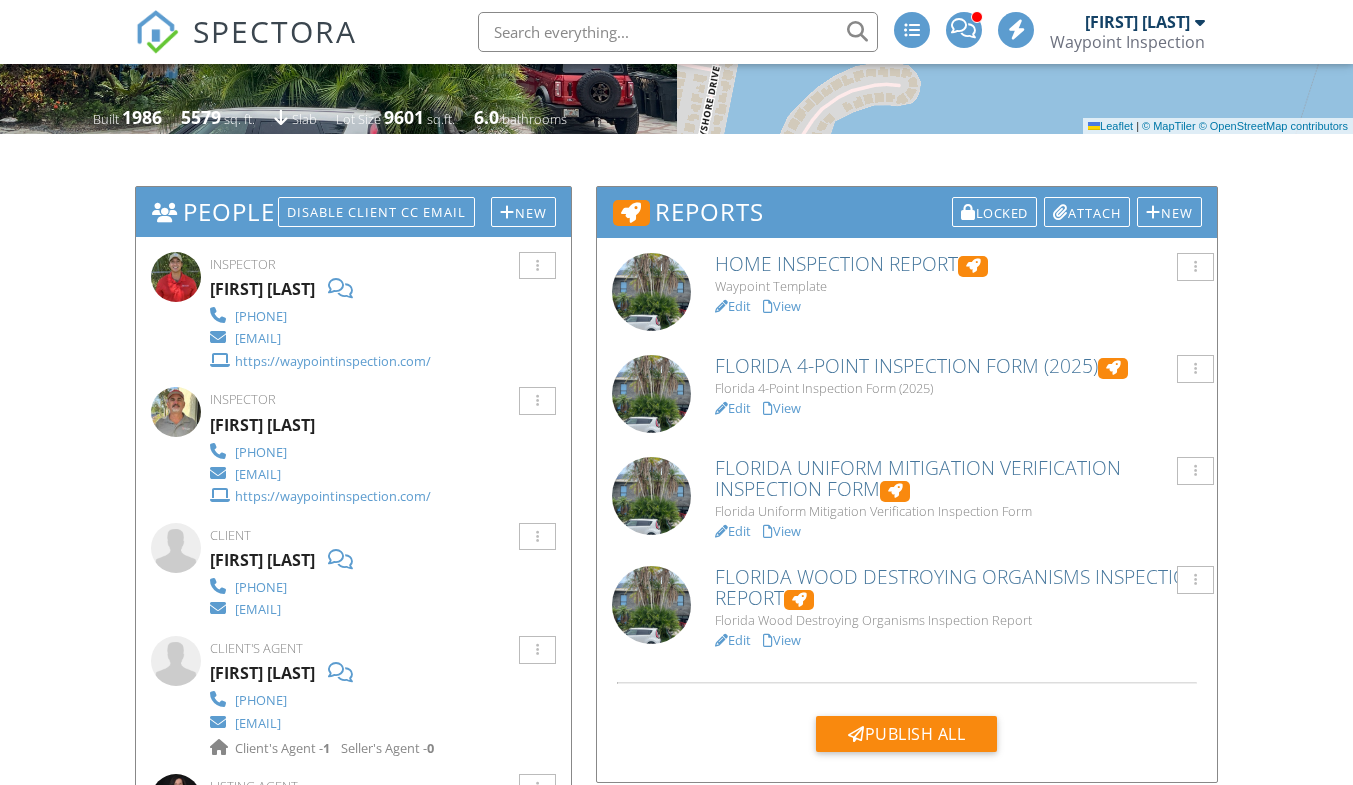 click on "View" at bounding box center [782, 408] 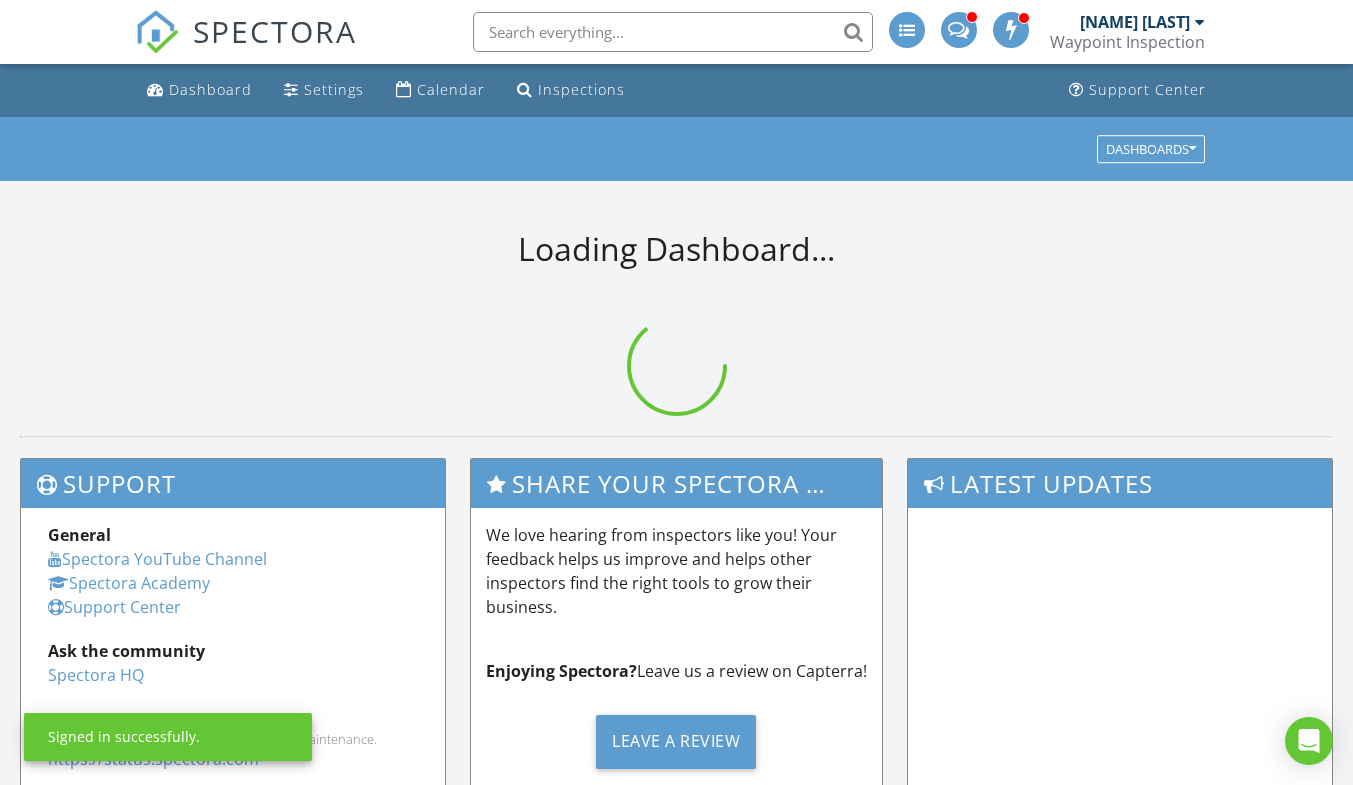 scroll, scrollTop: 0, scrollLeft: 0, axis: both 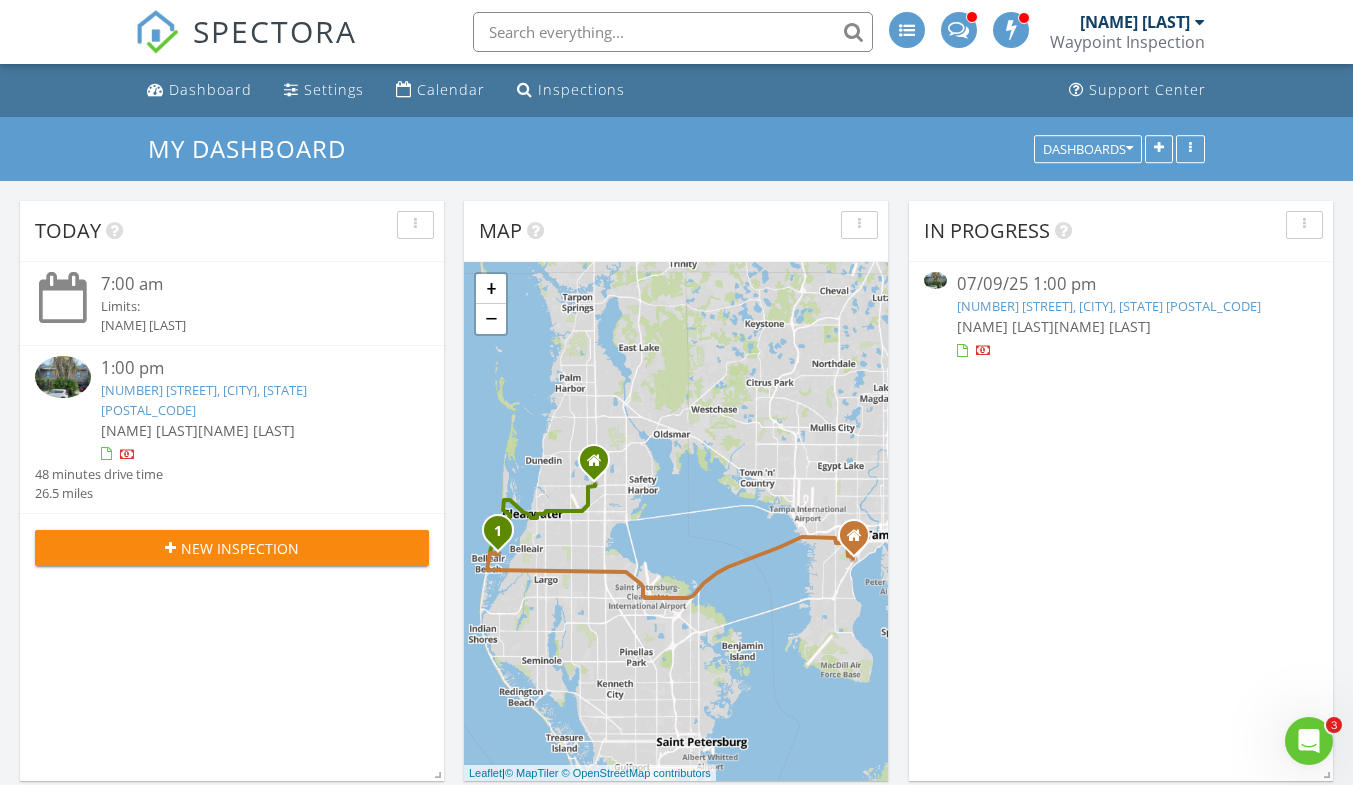 click on "516 Belle Isle Ave, Belleair Beach, FL 33786" at bounding box center (204, 399) 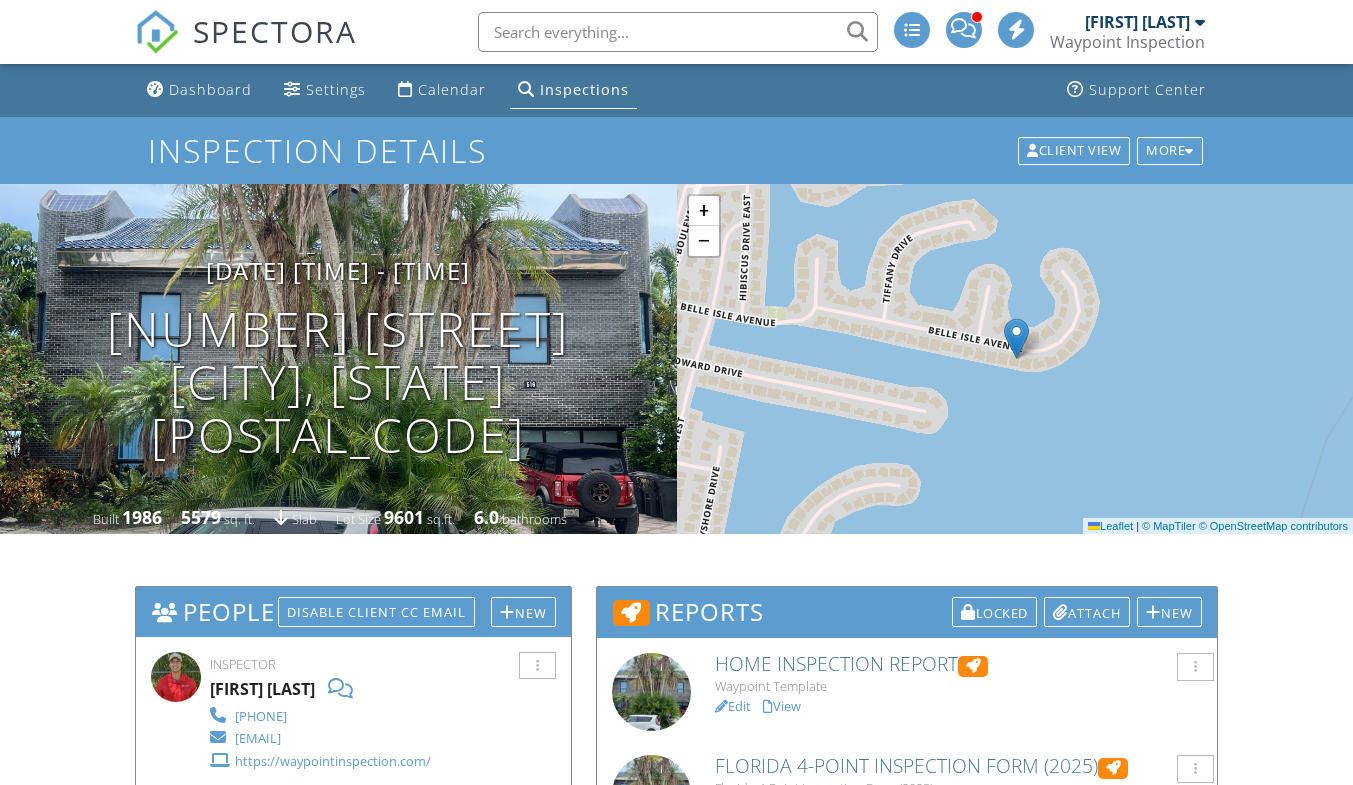 scroll, scrollTop: 600, scrollLeft: 0, axis: vertical 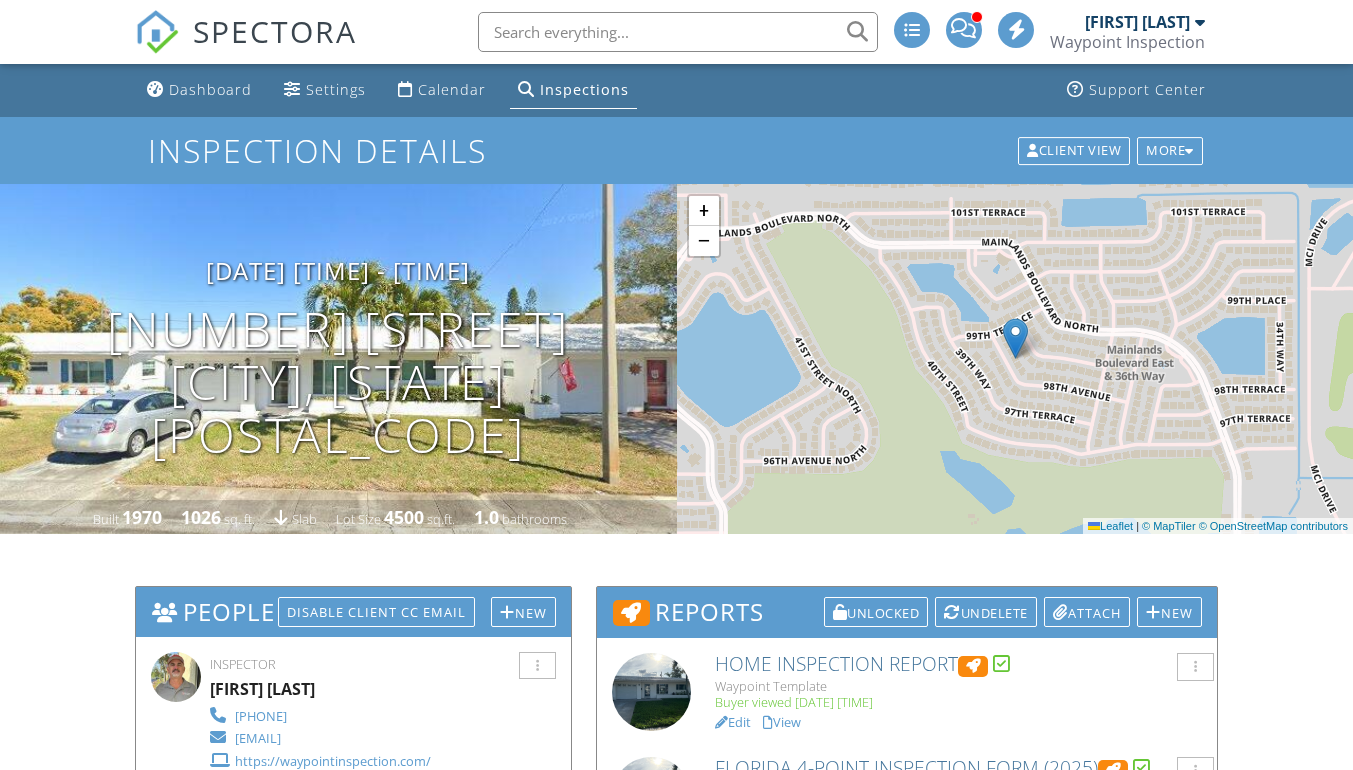 click on "View" at bounding box center [782, 722] 